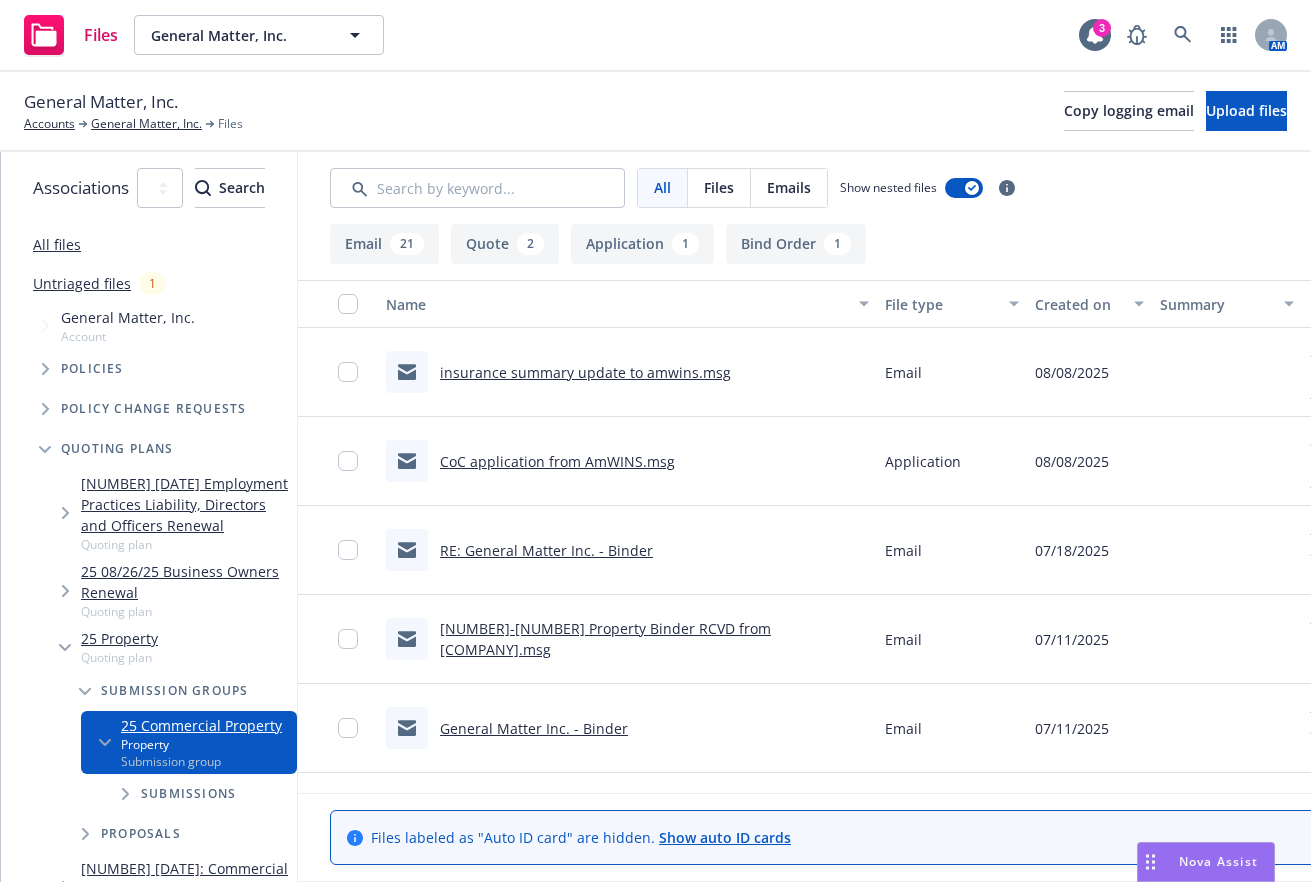 scroll, scrollTop: 0, scrollLeft: 0, axis: both 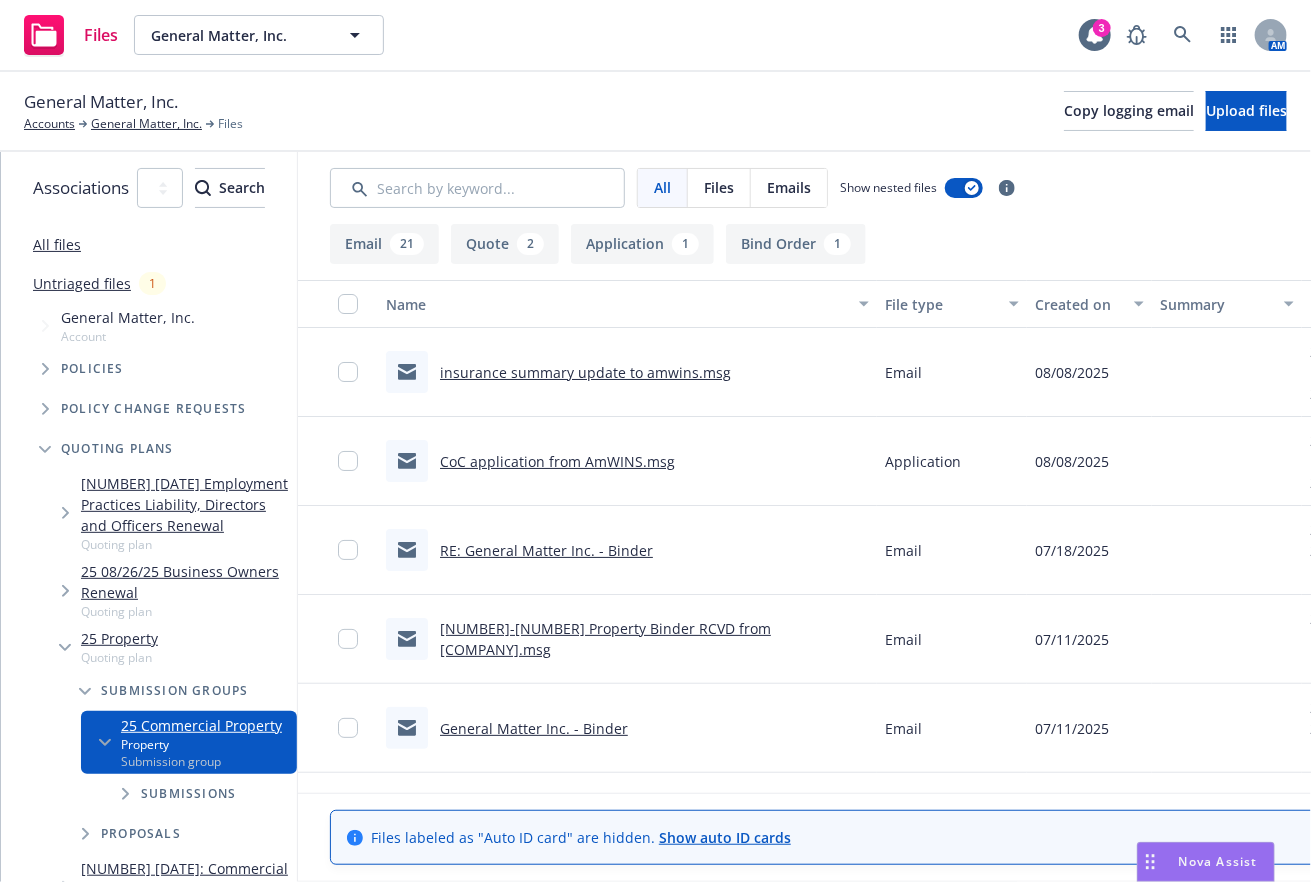 click on "Files labeled as "Auto ID card" are hidden.   Show auto ID cards Close" at bounding box center [925, 837] 